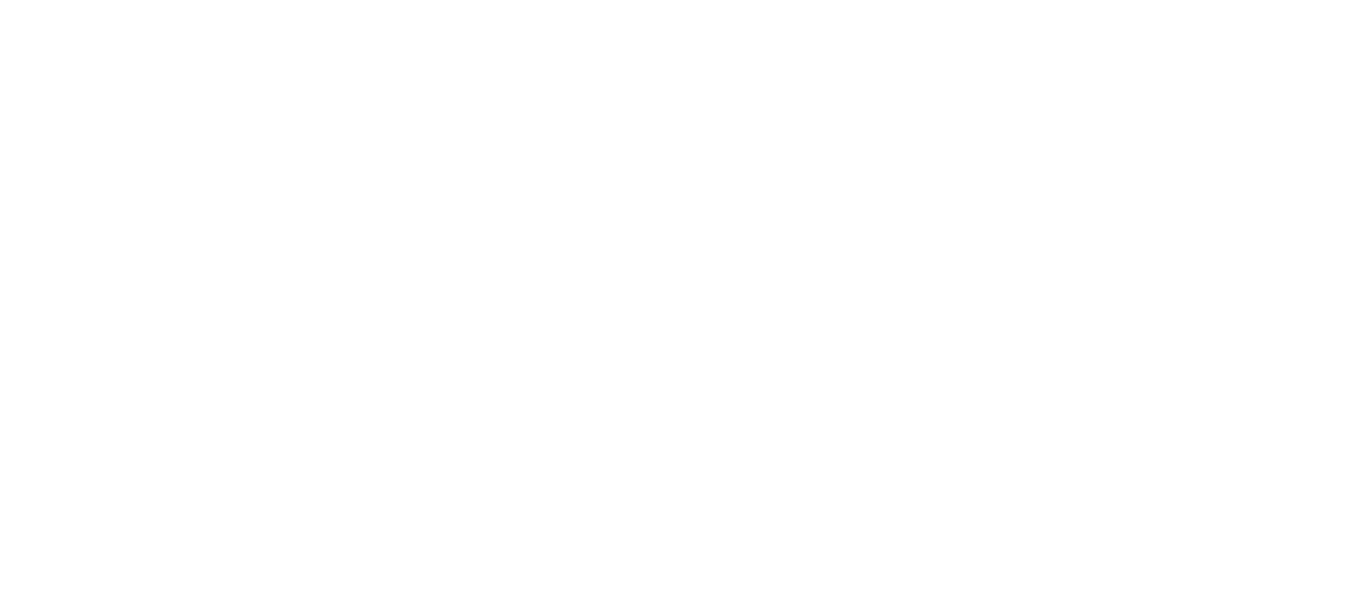 scroll, scrollTop: 0, scrollLeft: 0, axis: both 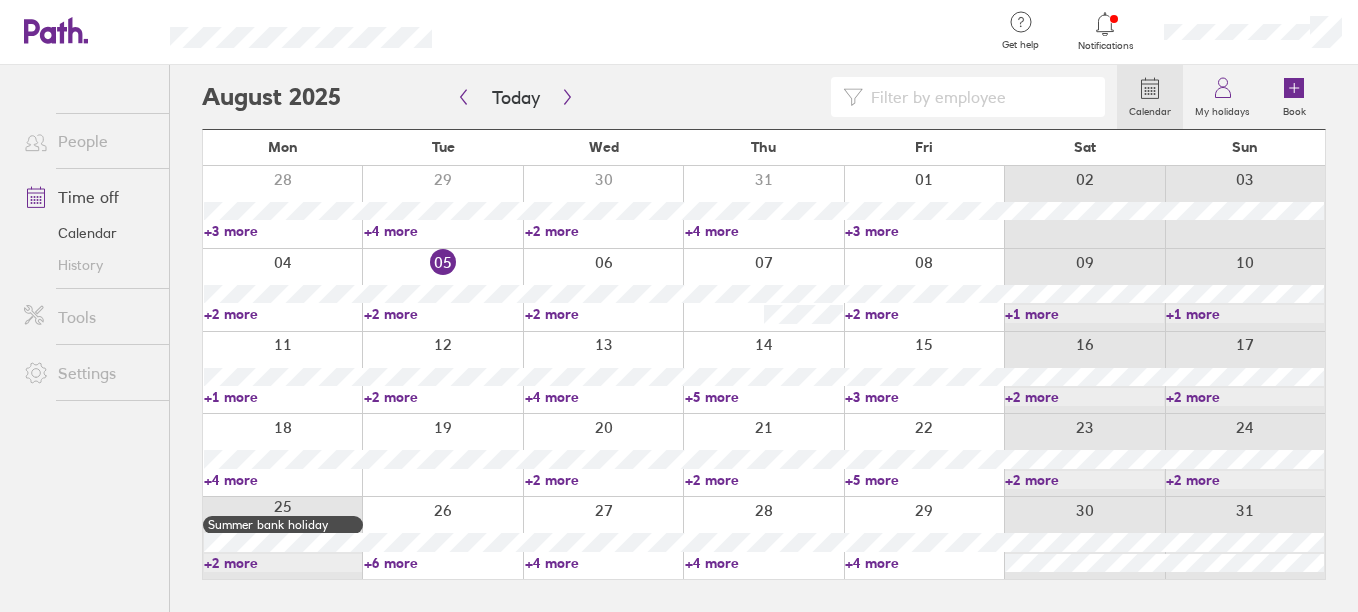 click on "+2 more" at bounding box center (443, 314) 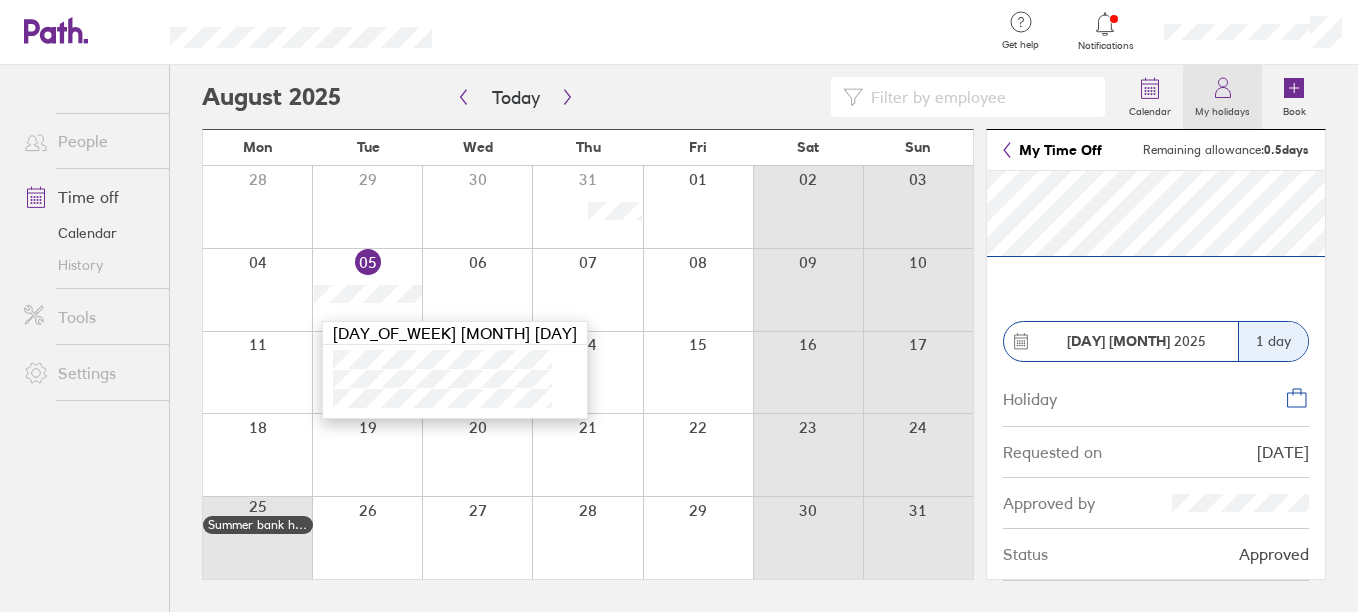 click on "My holidays" at bounding box center (1222, 109) 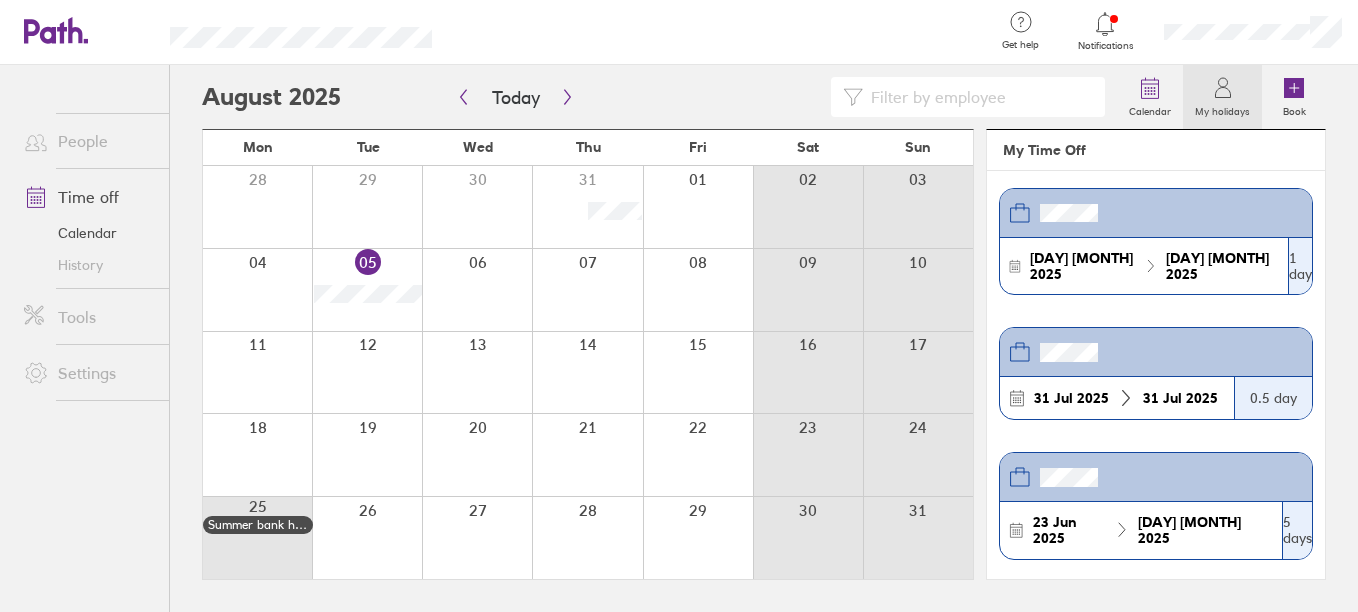 scroll, scrollTop: 1000, scrollLeft: 0, axis: vertical 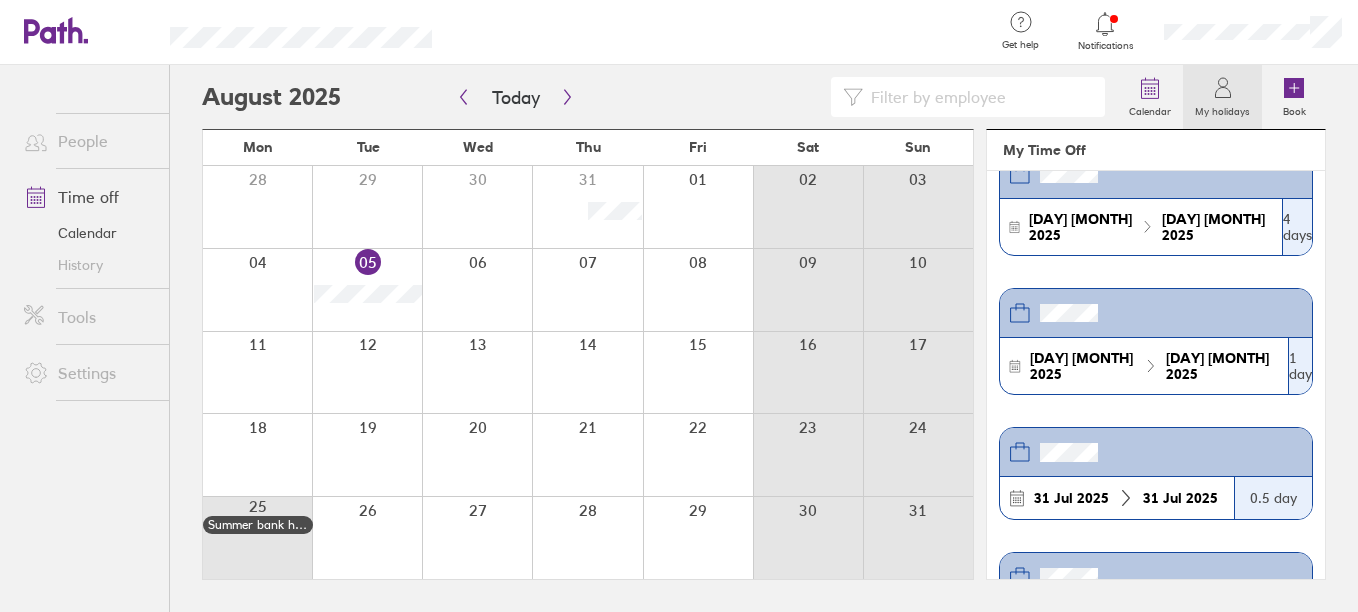 click on "[NUMBER] [TERM]" at bounding box center [1300, 366] 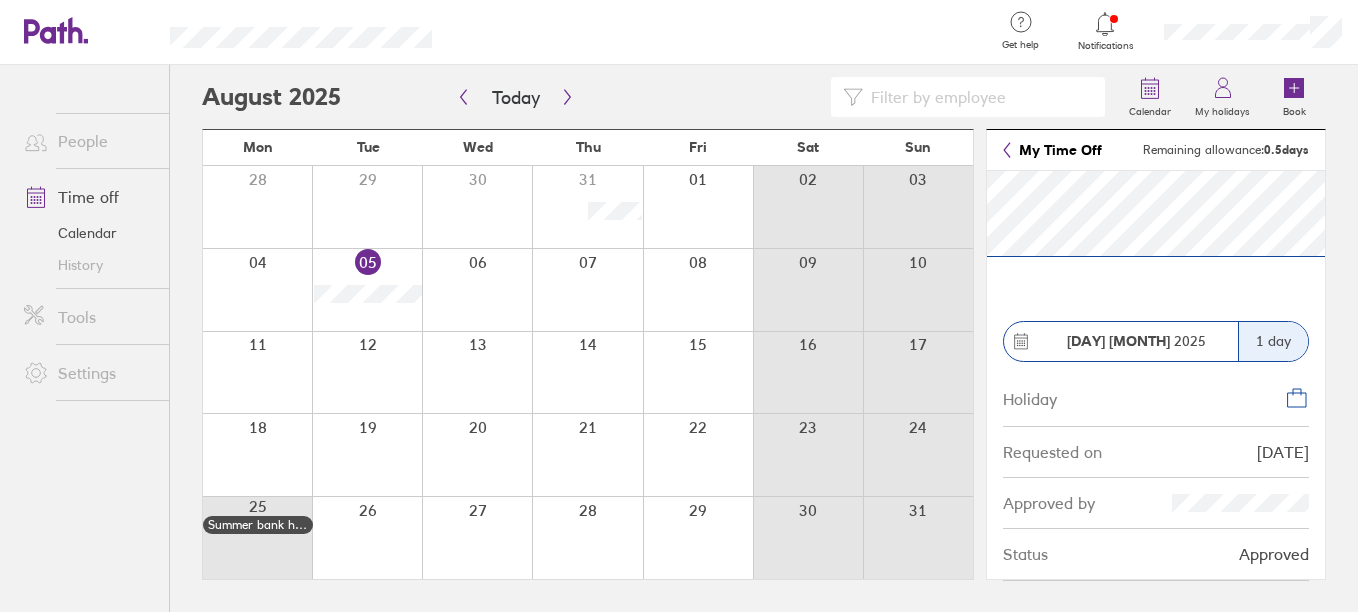 click 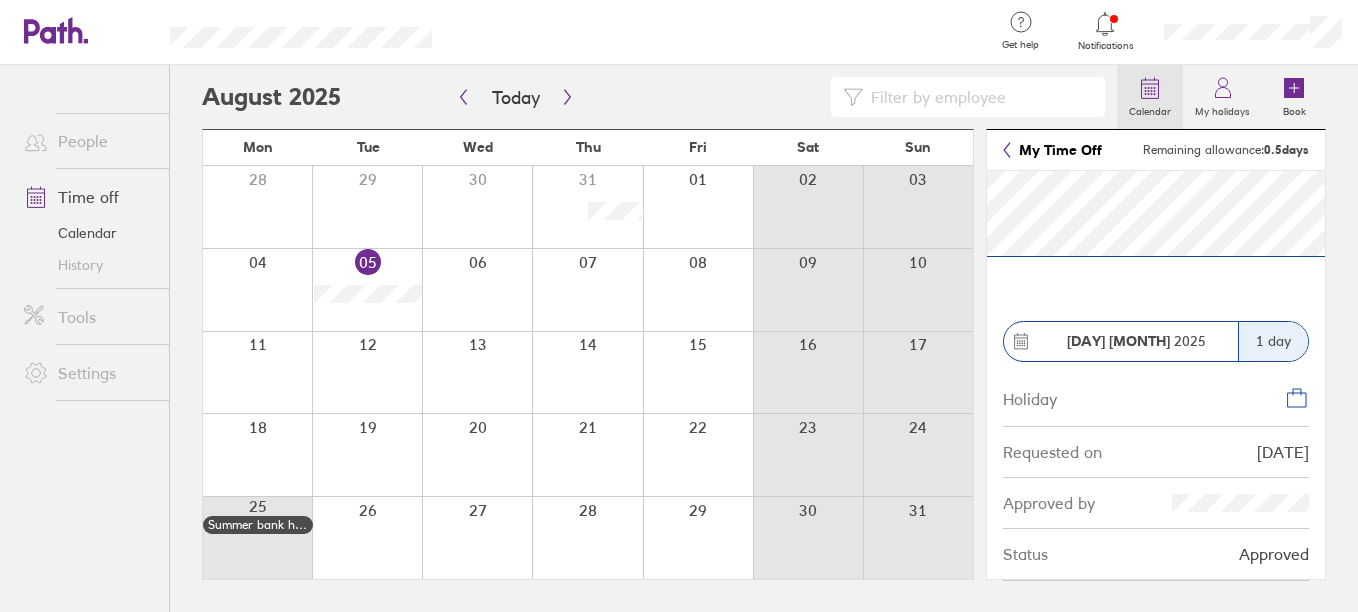 click on "Calendar" at bounding box center (1150, 109) 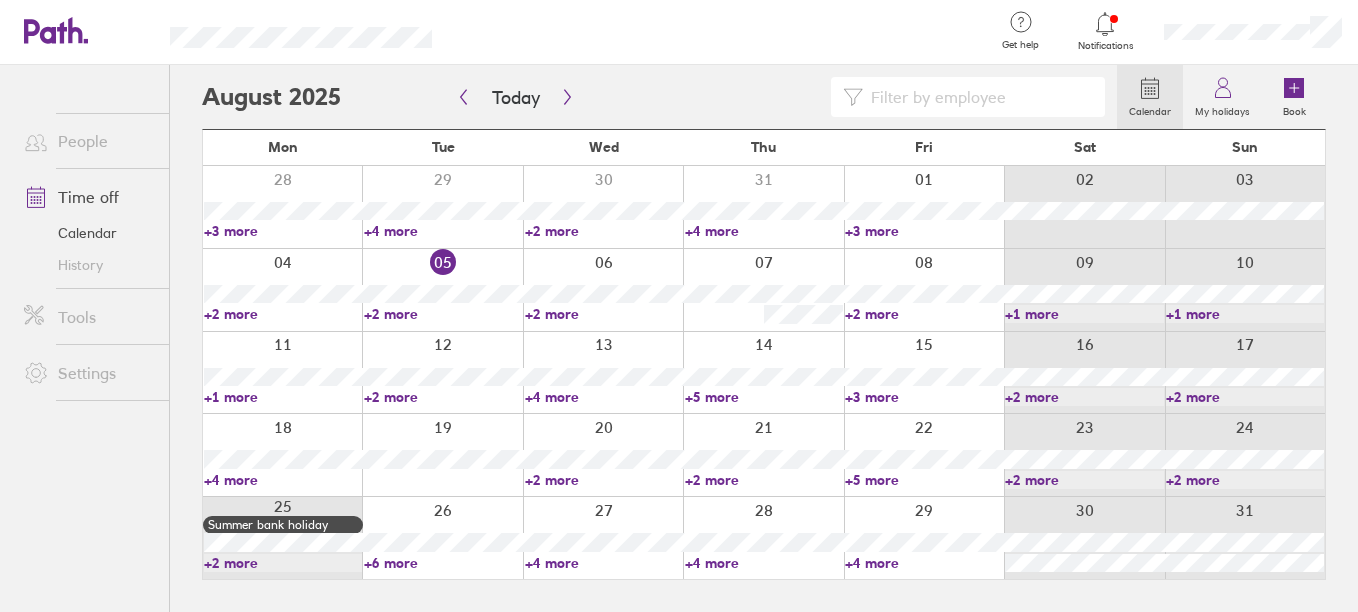 click on "Time off" at bounding box center (88, 197) 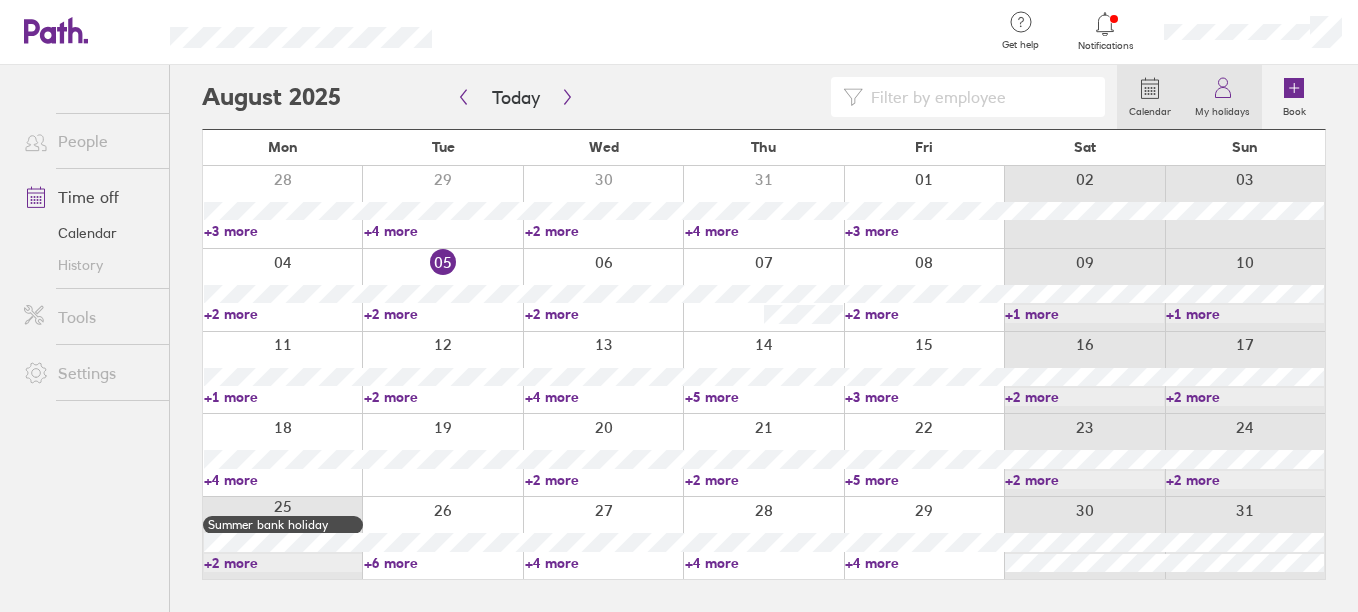 click 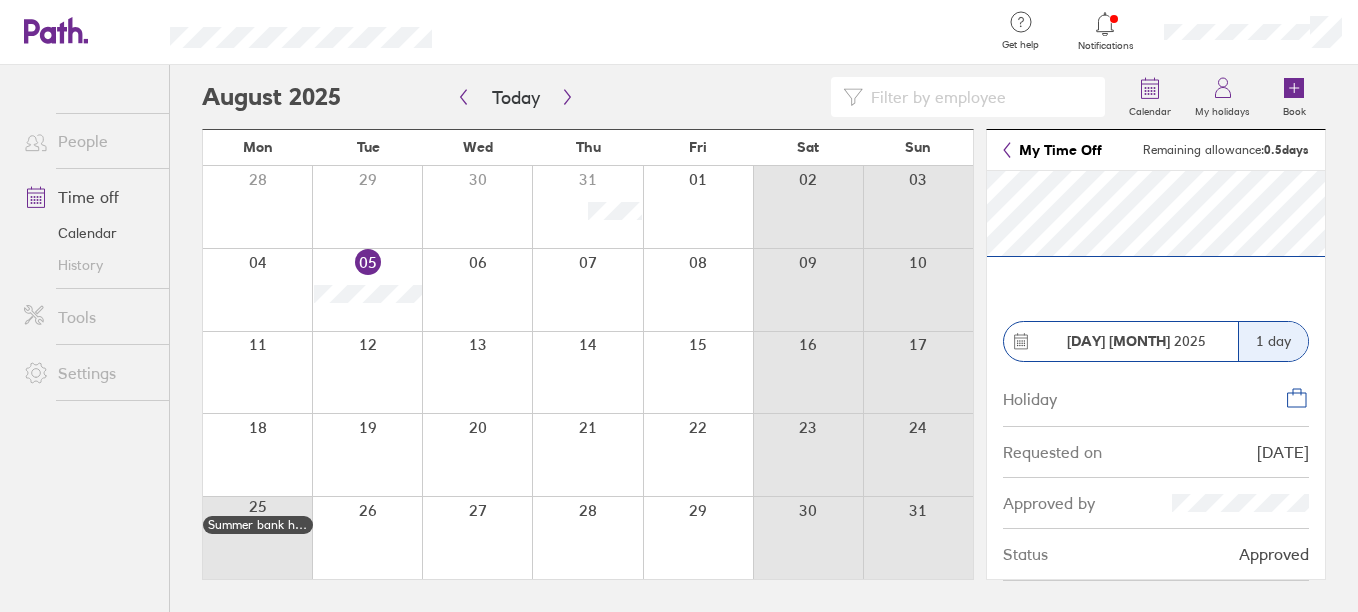 drag, startPoint x: 299, startPoint y: 300, endPoint x: 1220, endPoint y: 288, distance: 921.0782 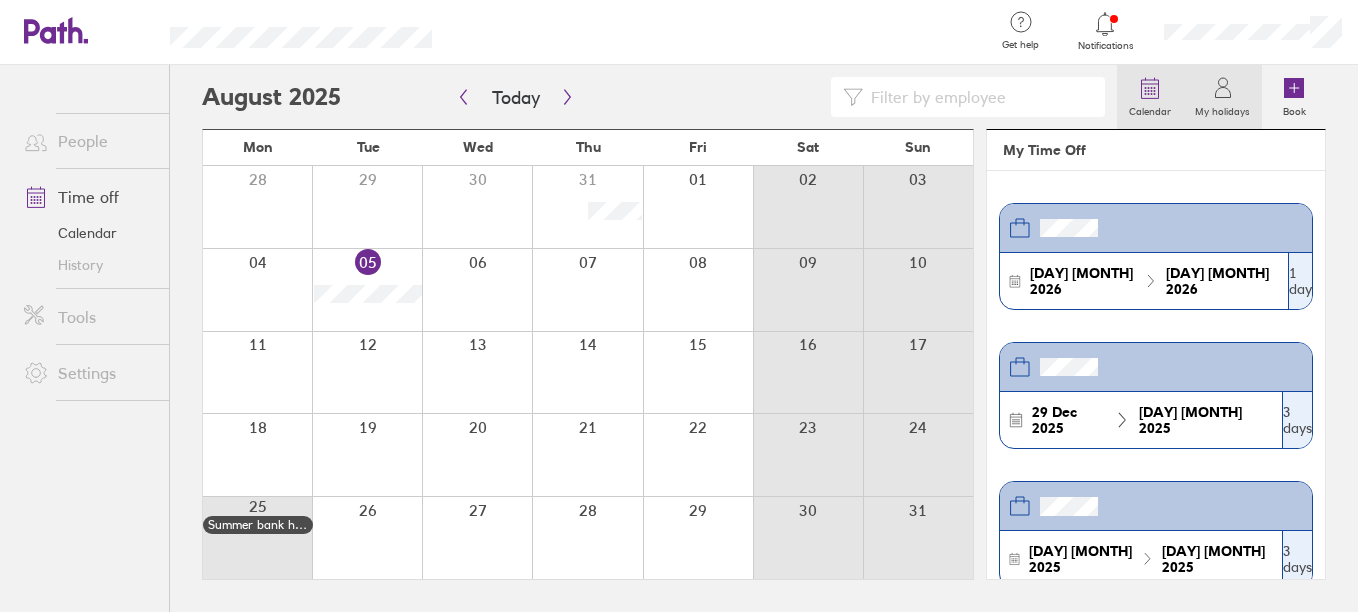 click 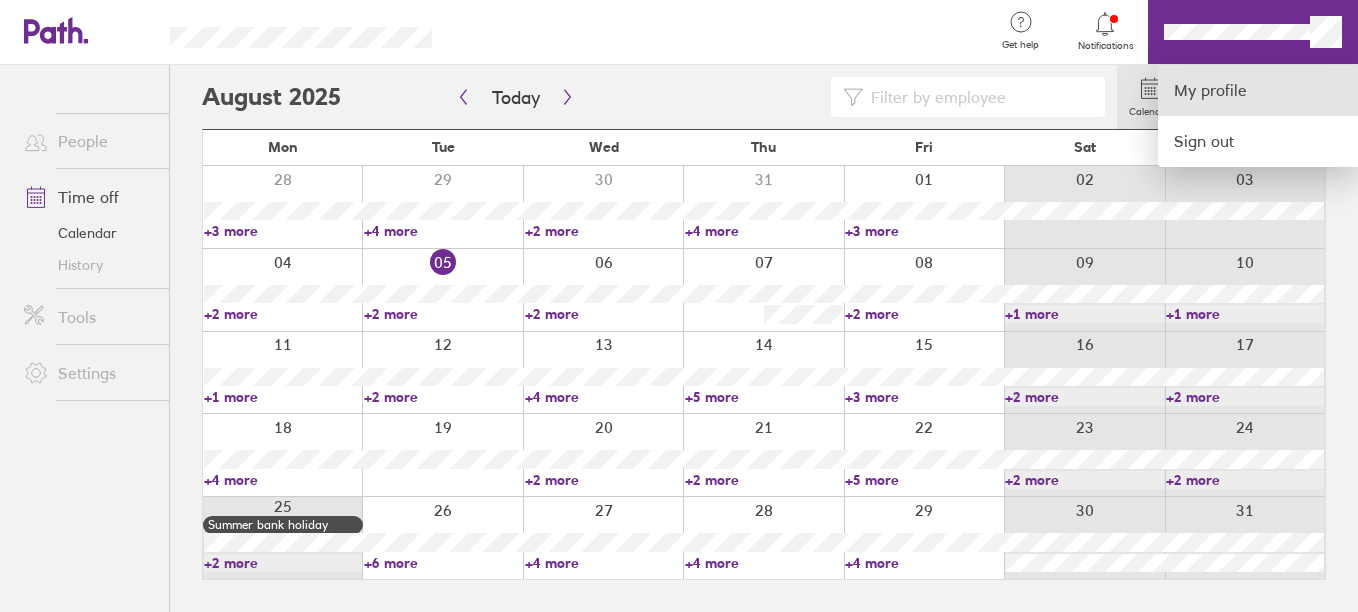 click on "My profile" at bounding box center (1258, 90) 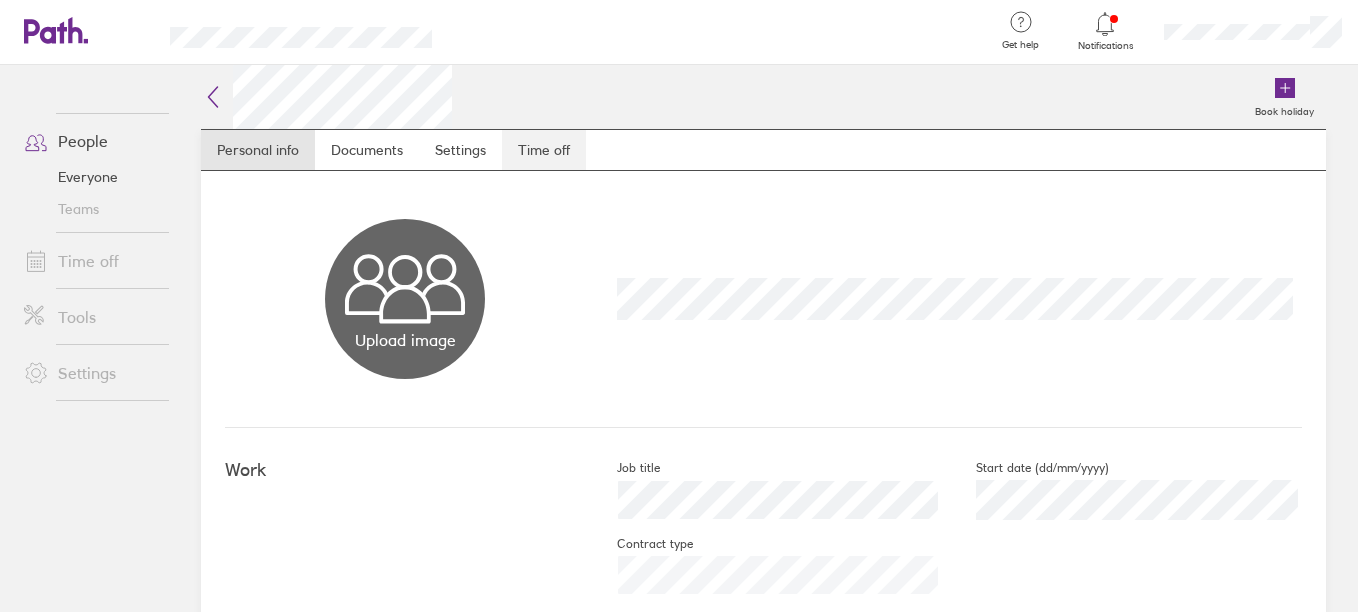 click on "Time off" at bounding box center [544, 150] 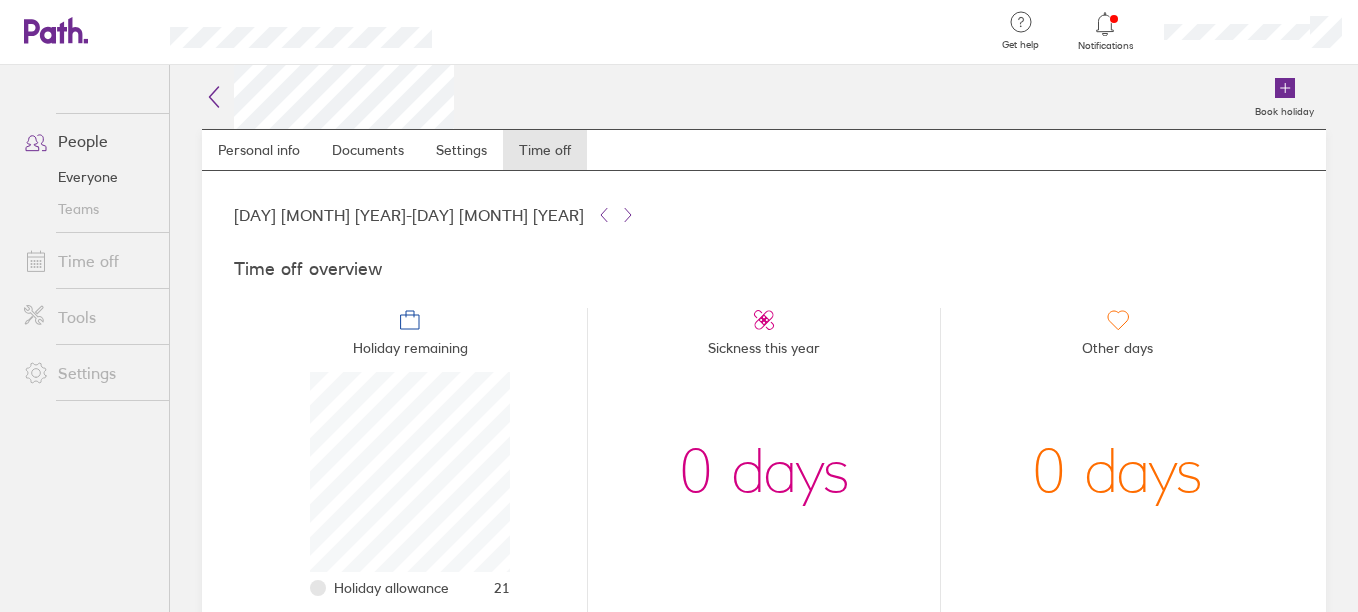 scroll, scrollTop: 999800, scrollLeft: 999800, axis: both 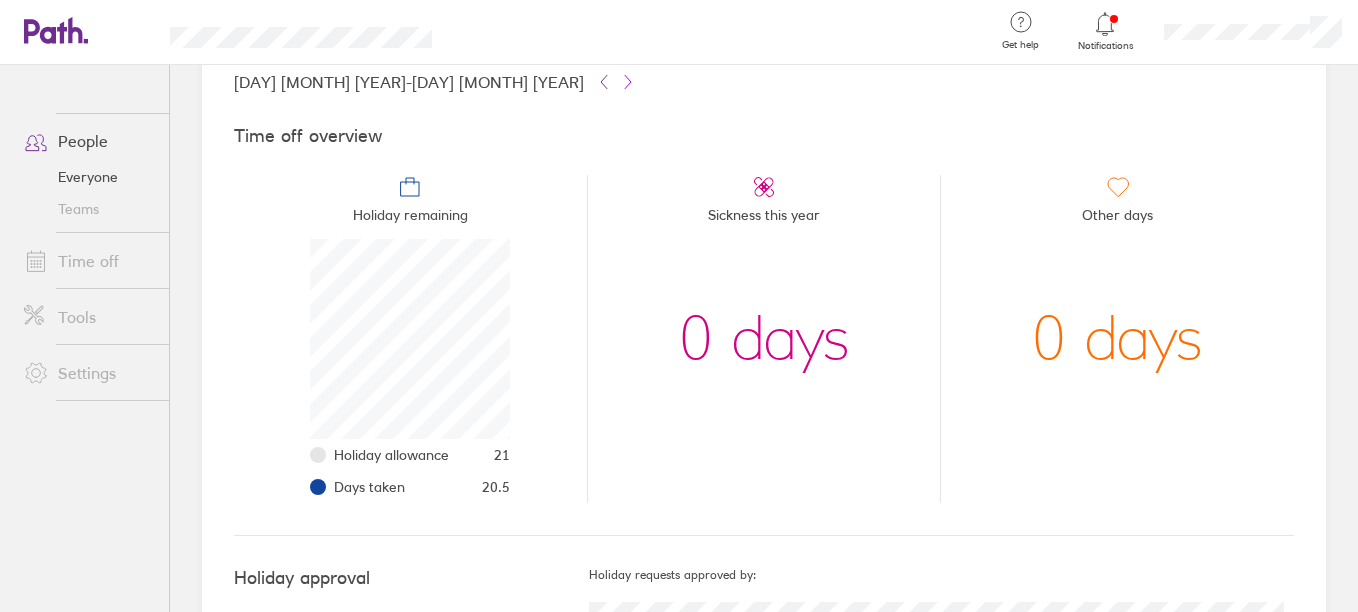 click 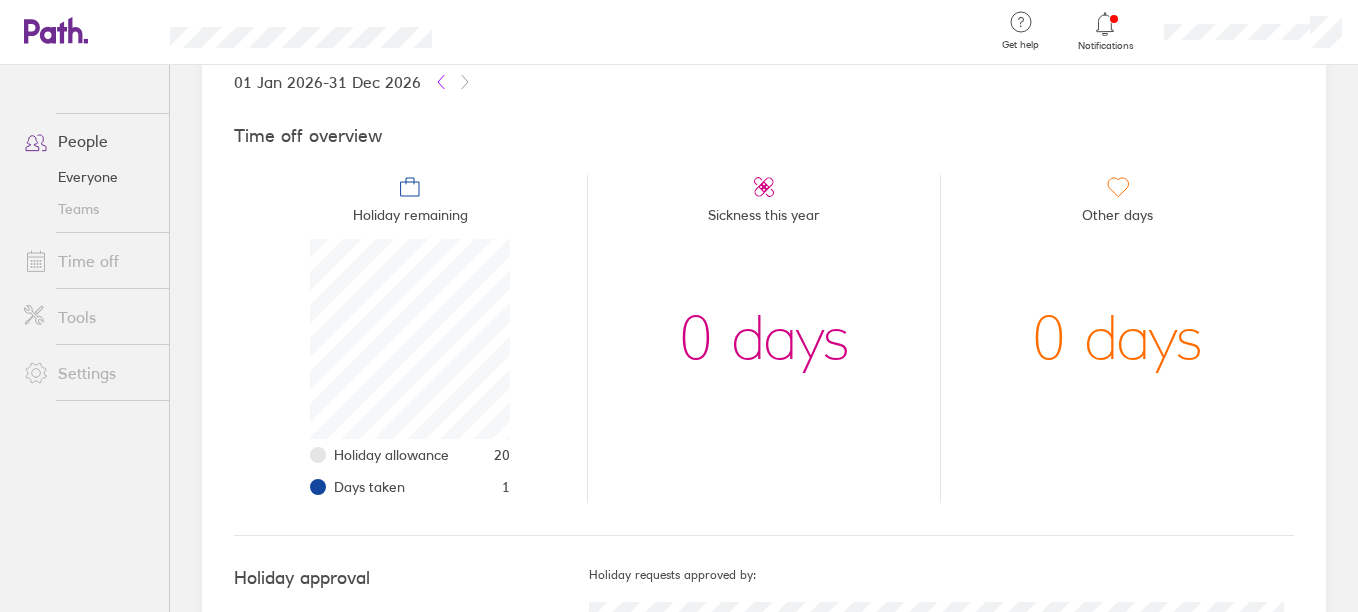 click 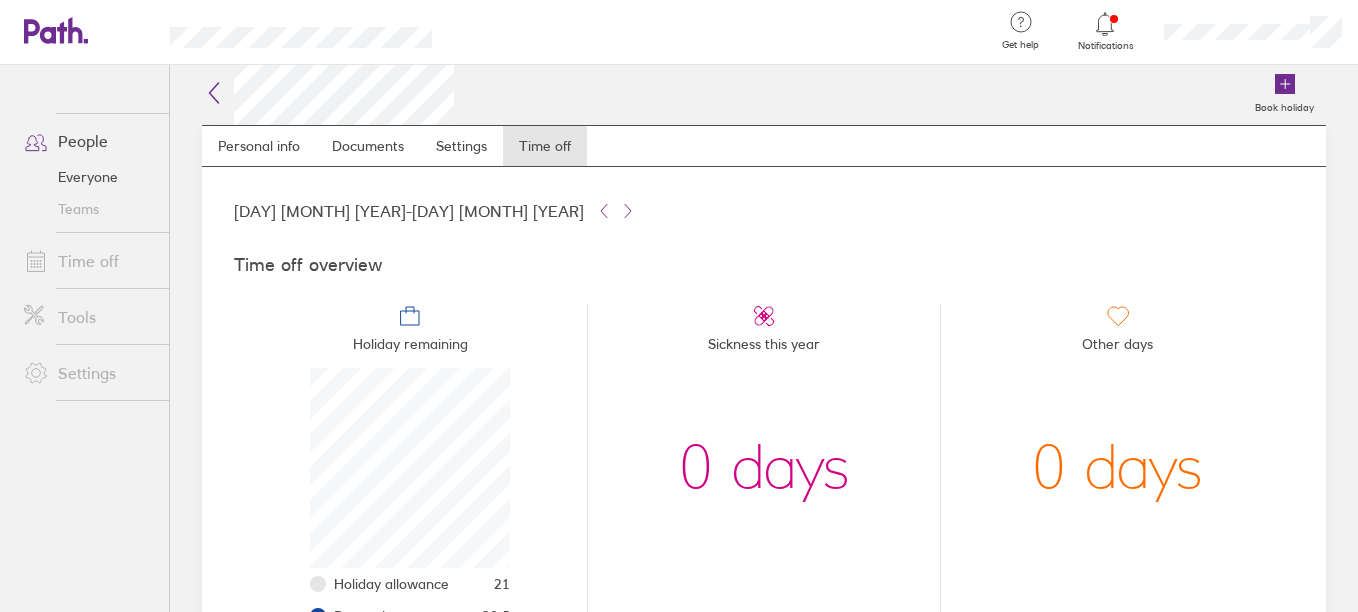 scroll, scrollTop: 0, scrollLeft: 0, axis: both 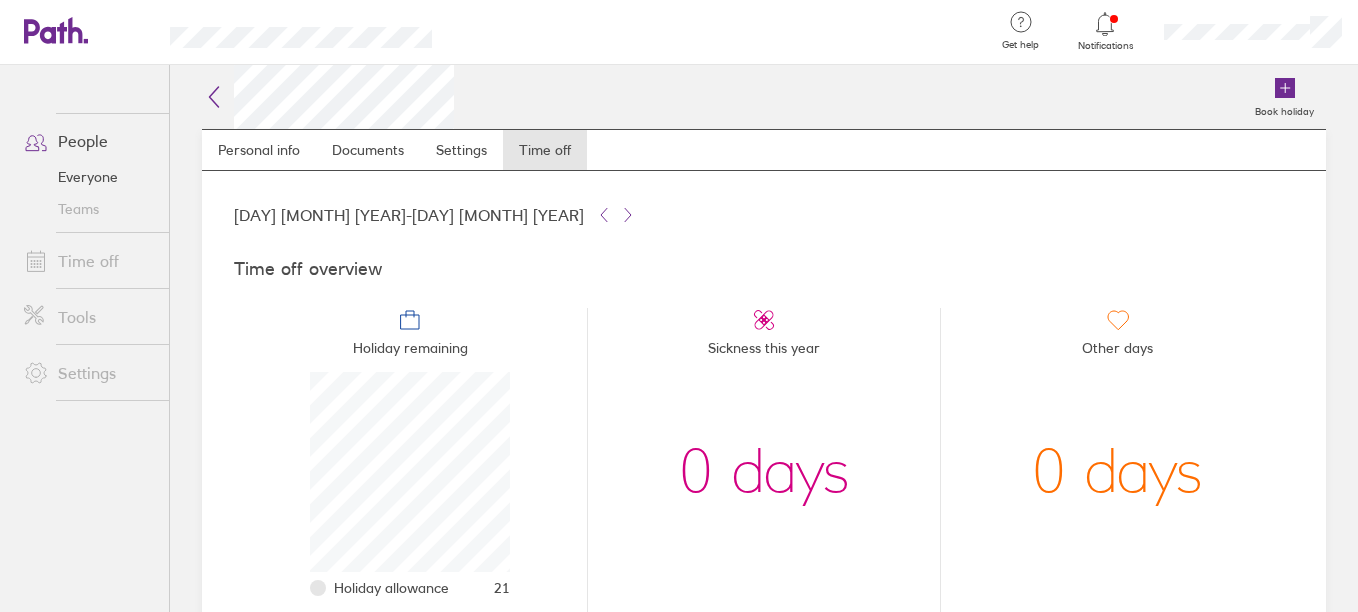 click on "Notifications" at bounding box center (1105, 32) 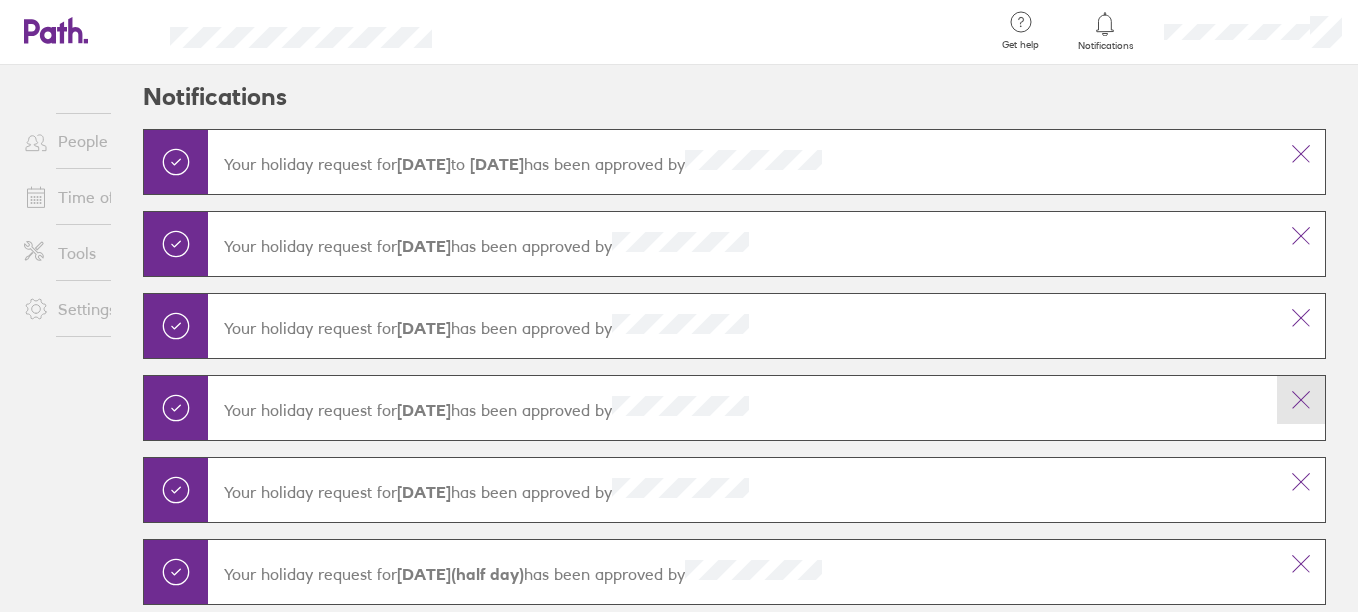 click 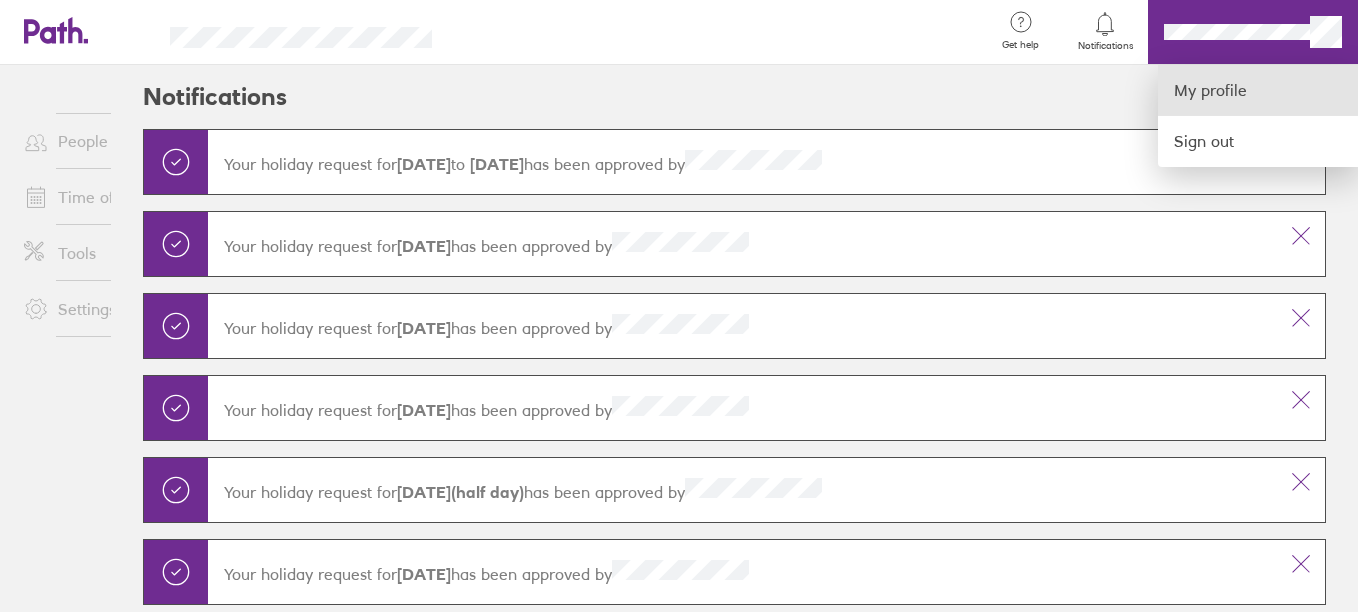 click on "My profile" at bounding box center [1258, 90] 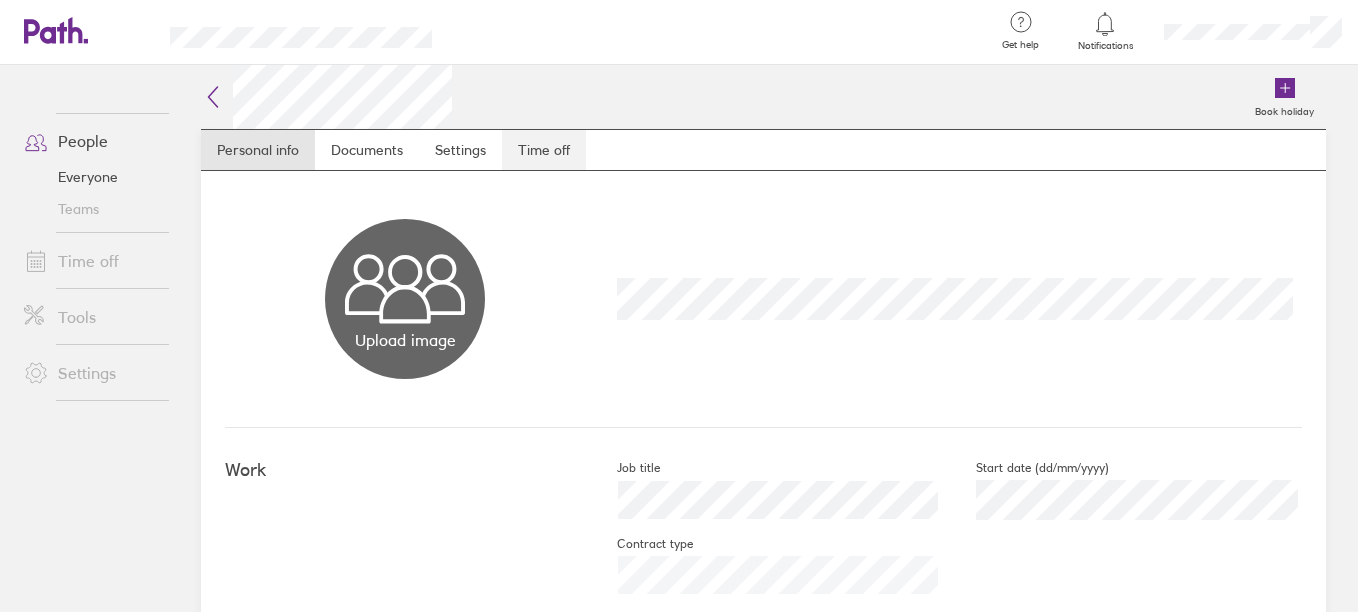 click on "Time off" at bounding box center (544, 150) 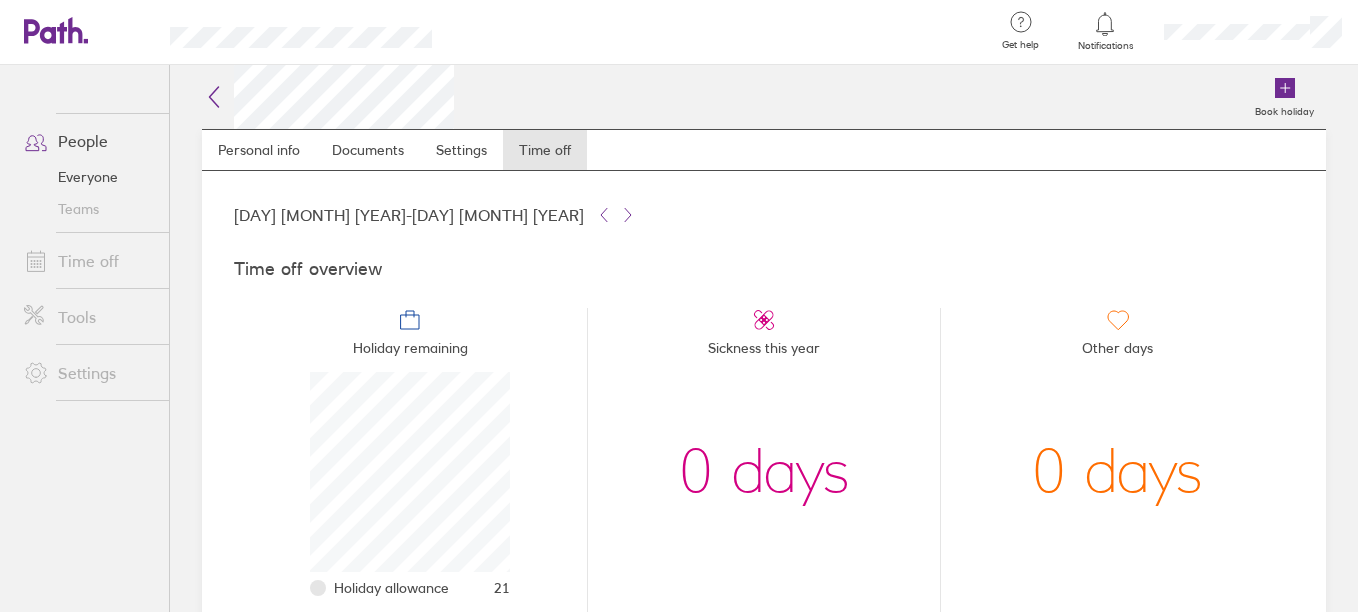 scroll, scrollTop: 999800, scrollLeft: 999800, axis: both 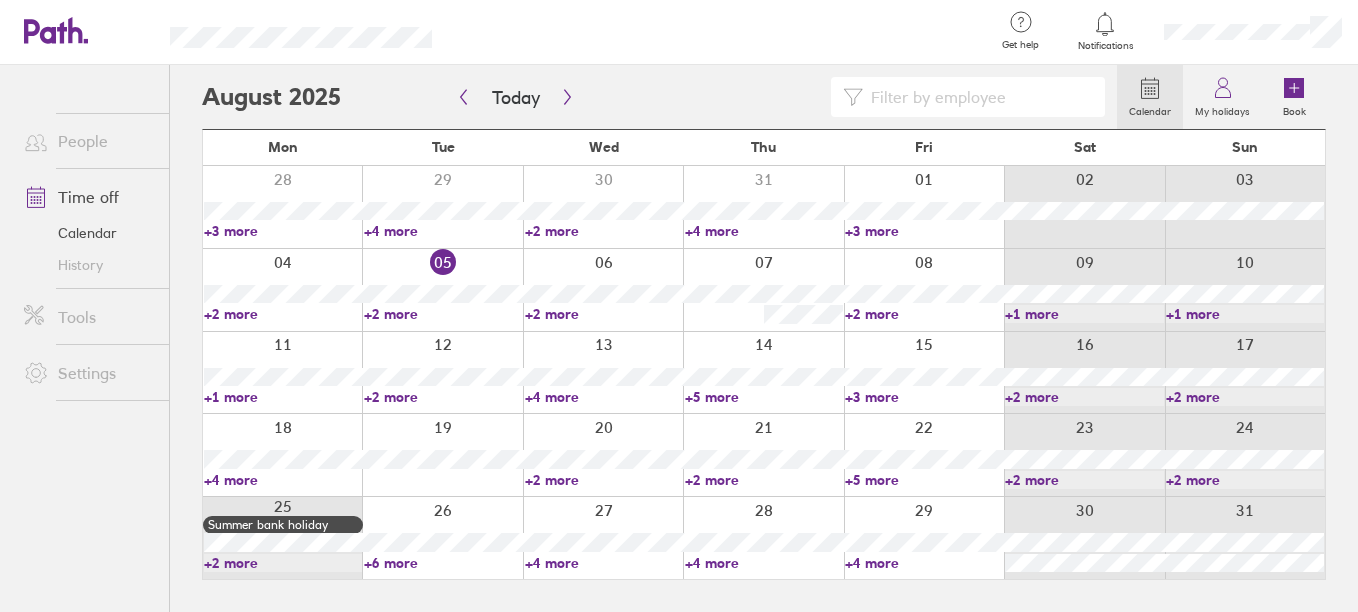 click on "+2 more" at bounding box center [443, 314] 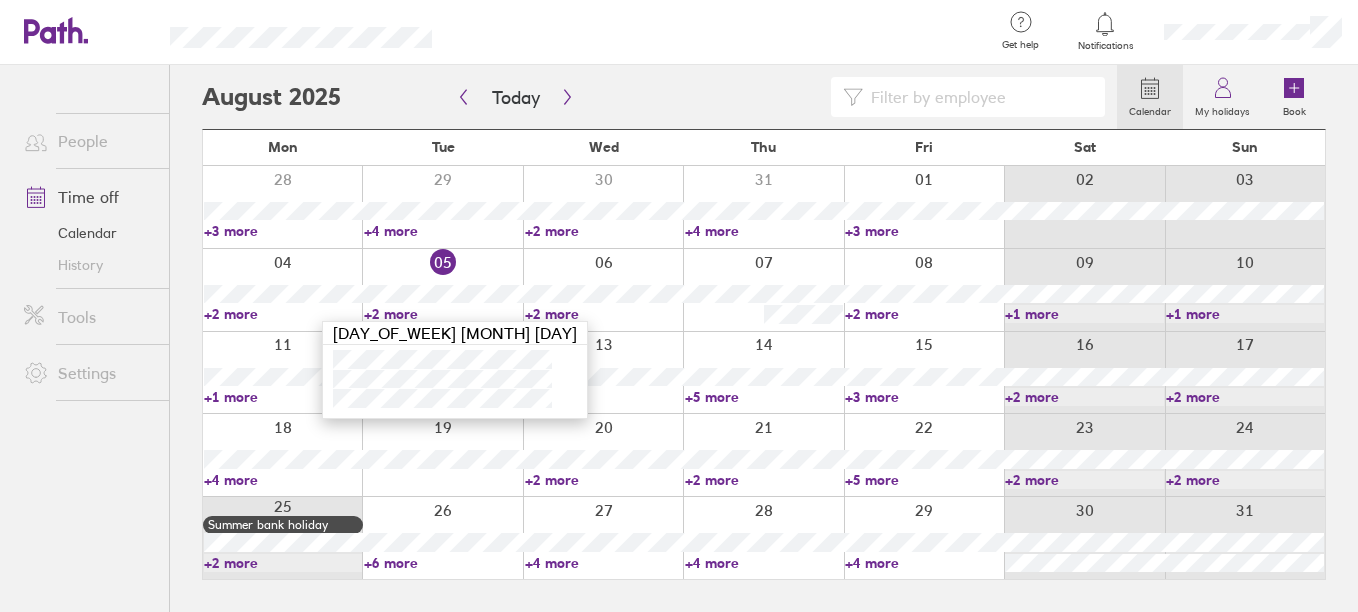 click on "Notifications" at bounding box center [1105, 46] 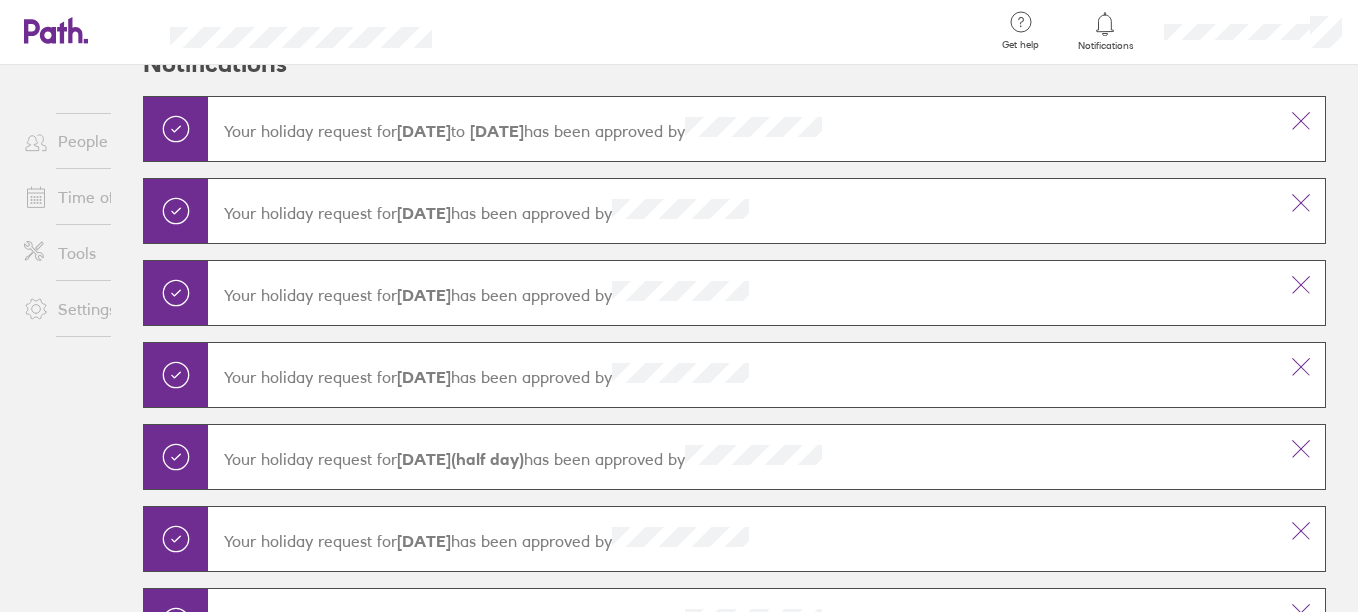 scroll, scrollTop: 0, scrollLeft: 0, axis: both 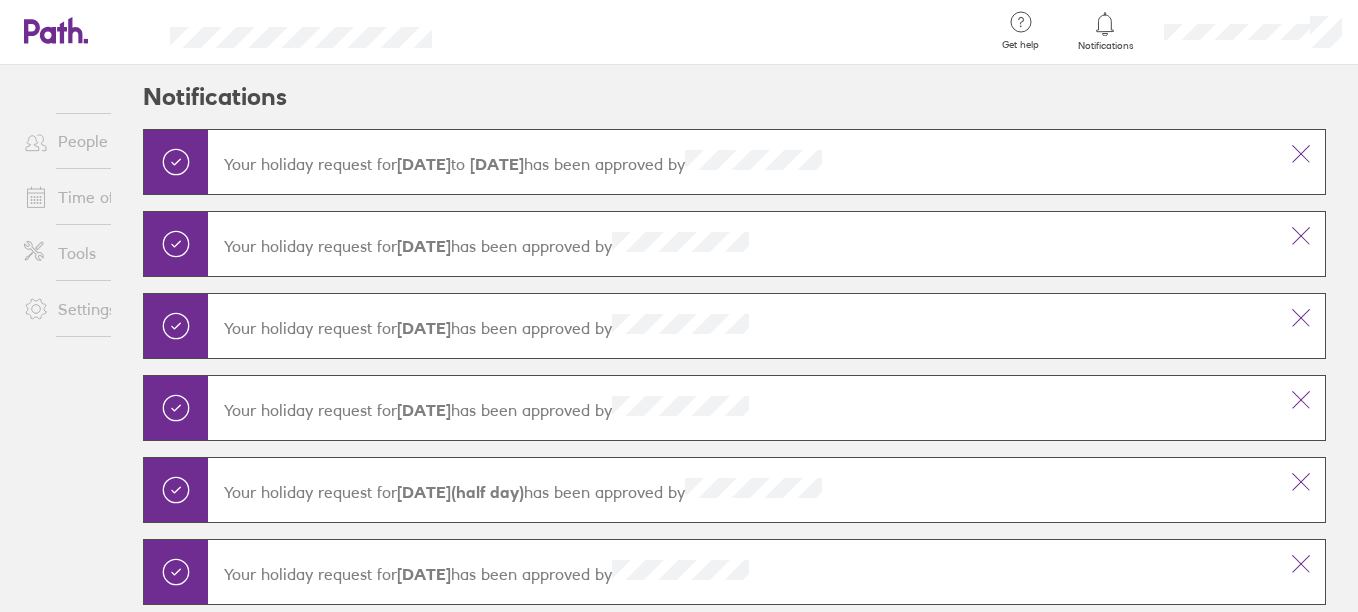 click on "Time off" at bounding box center [88, 197] 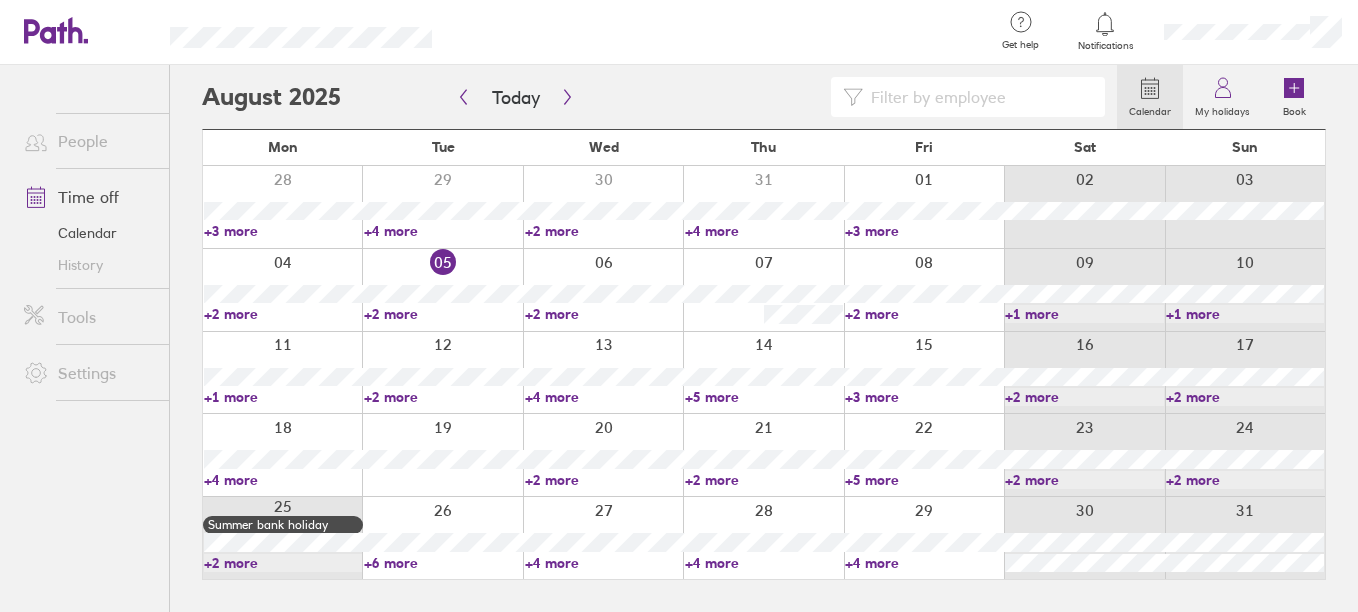 click on "+2 more" at bounding box center (443, 314) 